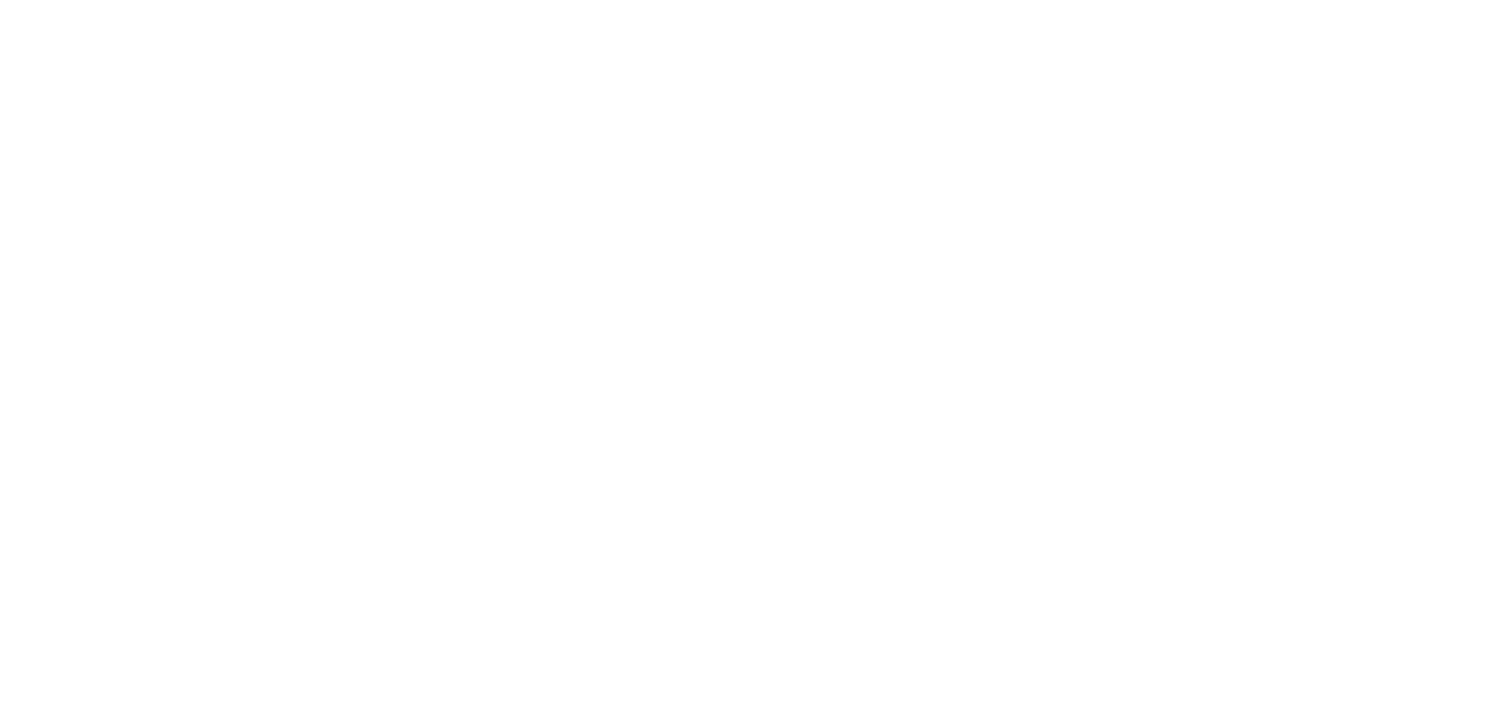 scroll, scrollTop: 0, scrollLeft: 0, axis: both 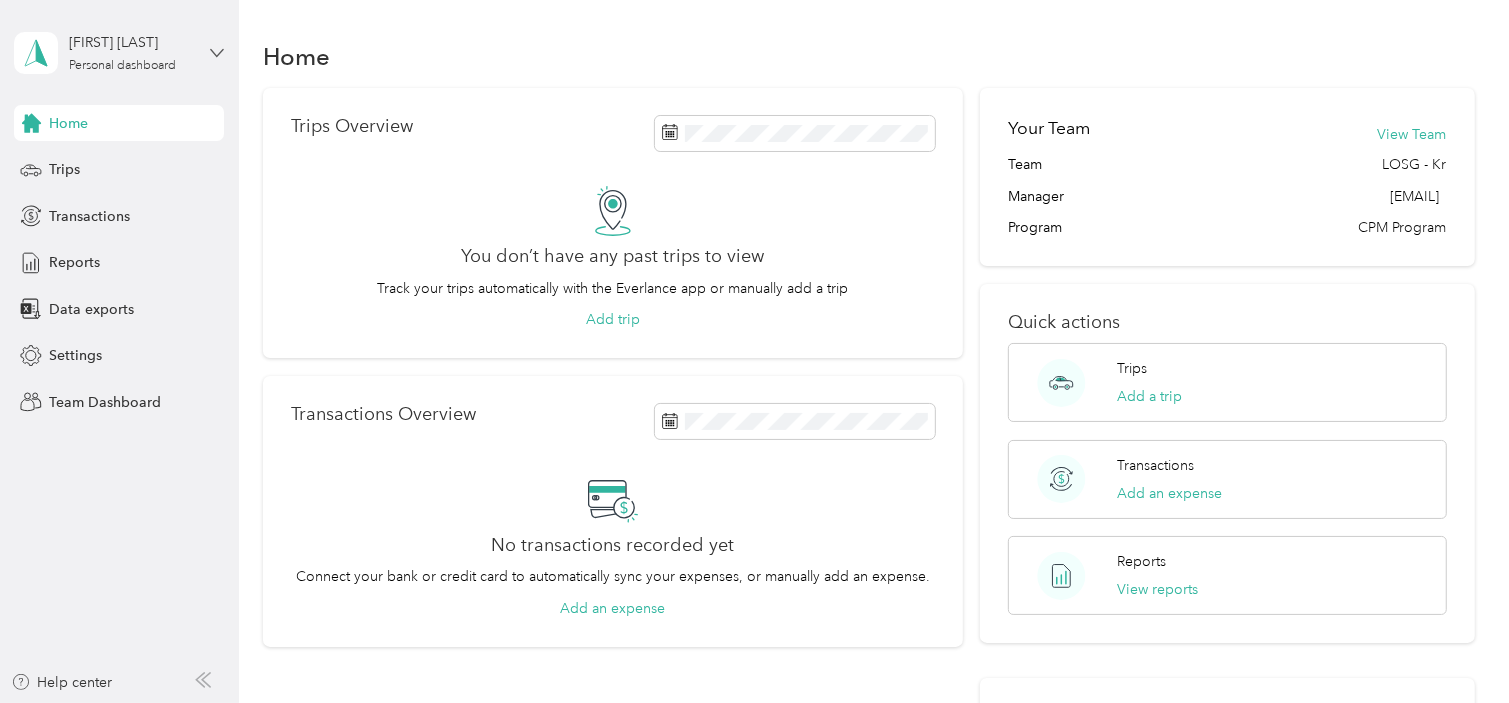click 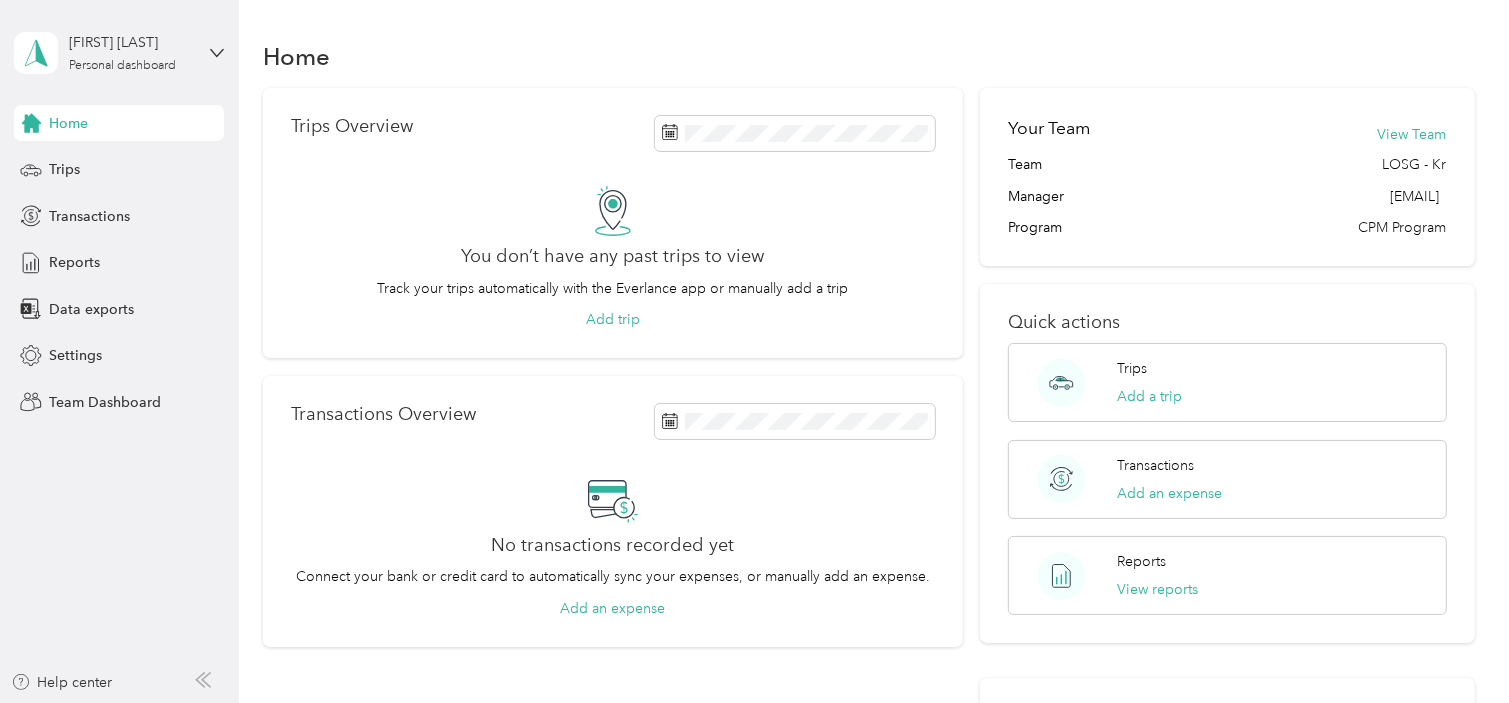 click on "Team dashboard" at bounding box center [85, 164] 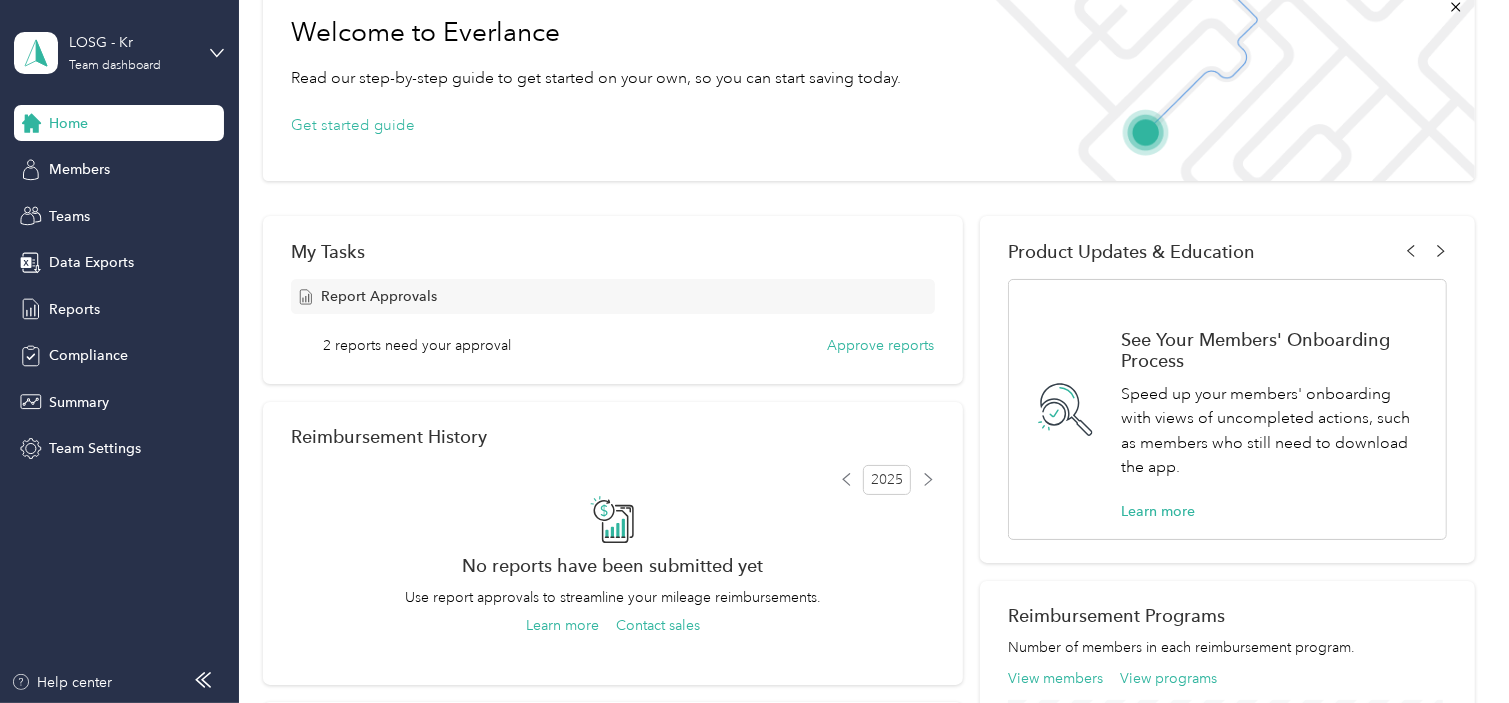 scroll, scrollTop: 114, scrollLeft: 0, axis: vertical 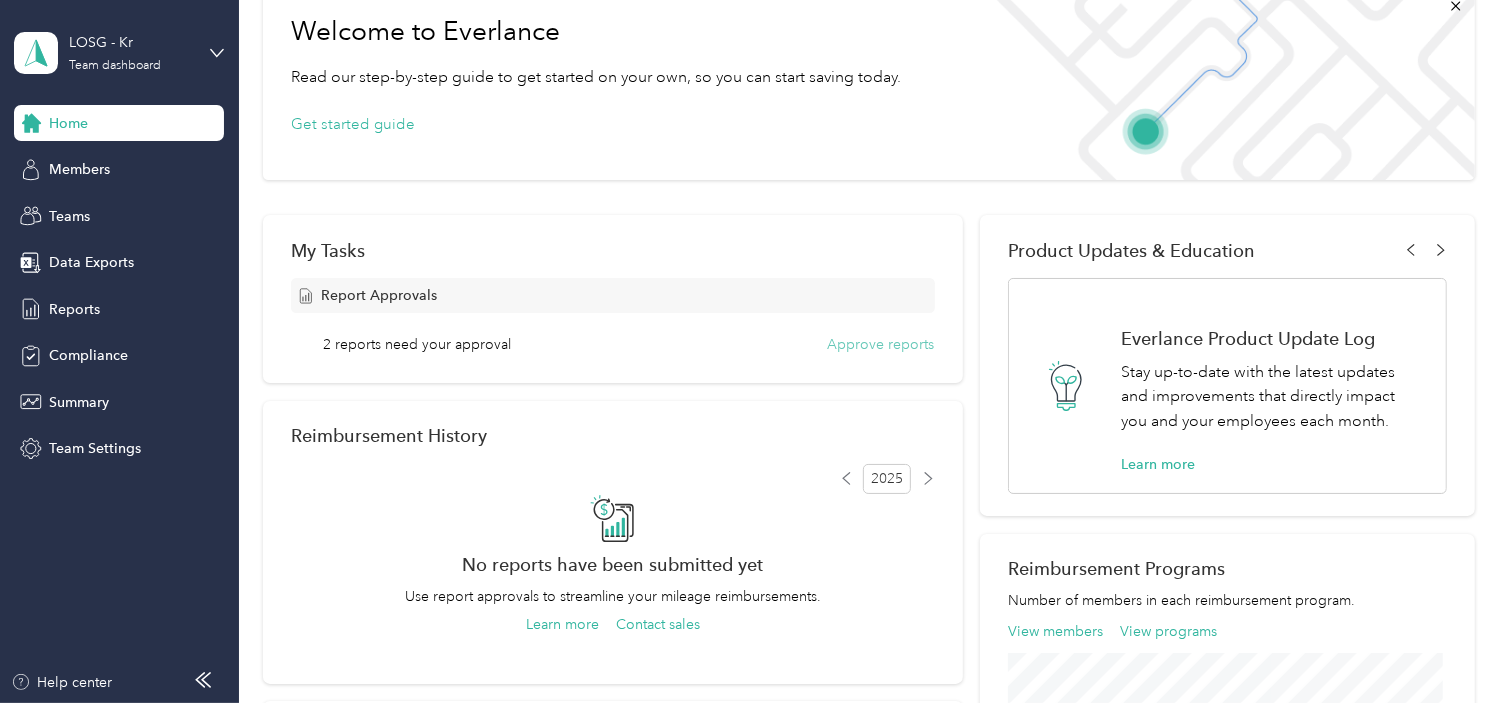 click on "Approve reports" at bounding box center (881, 344) 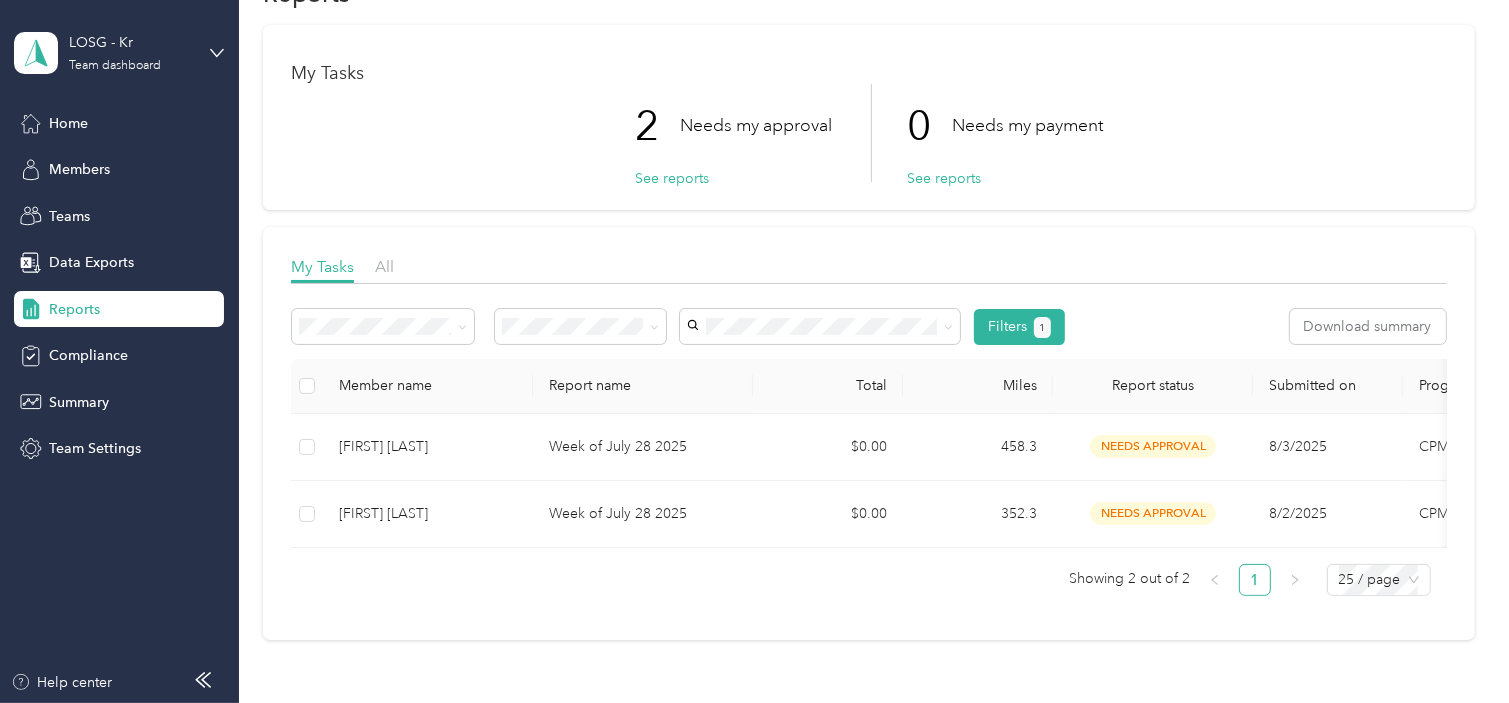 scroll, scrollTop: 64, scrollLeft: 0, axis: vertical 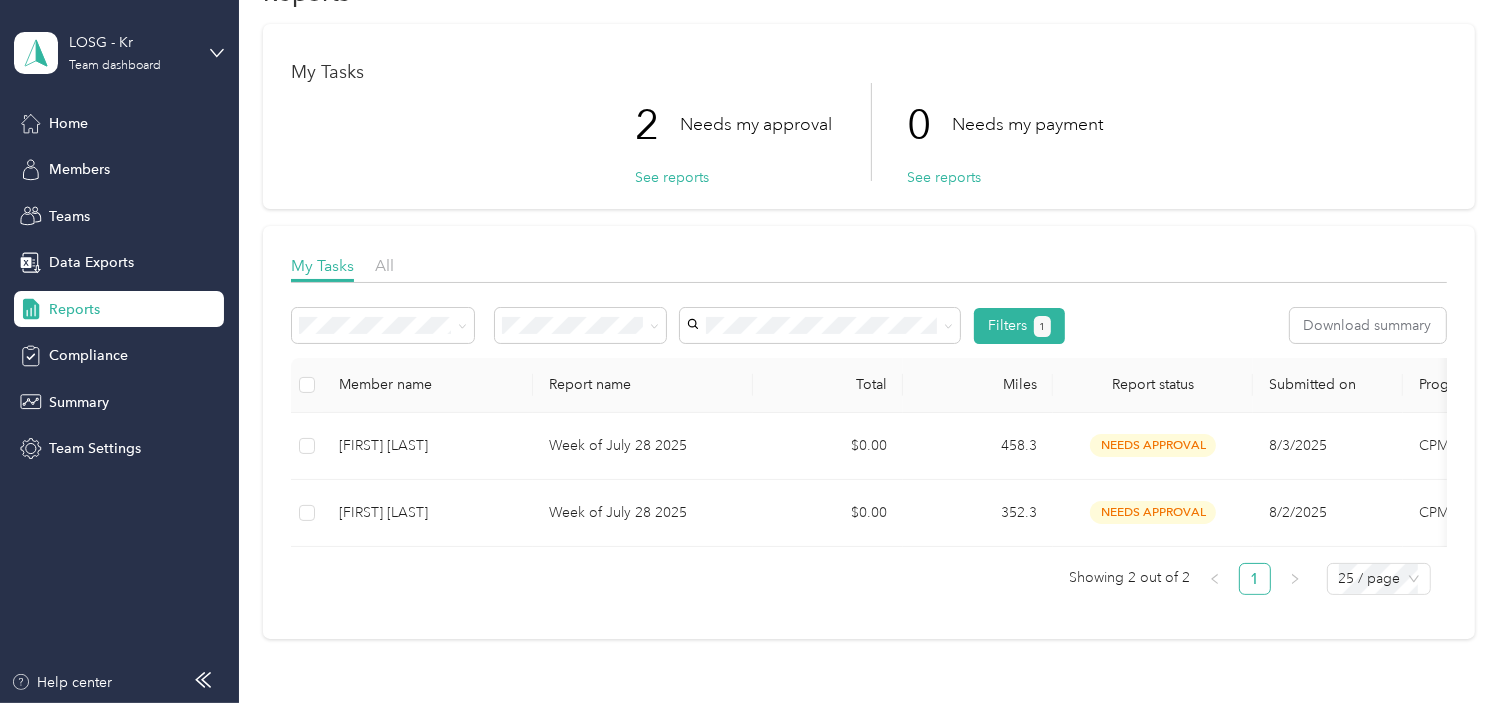 click at bounding box center [307, 385] 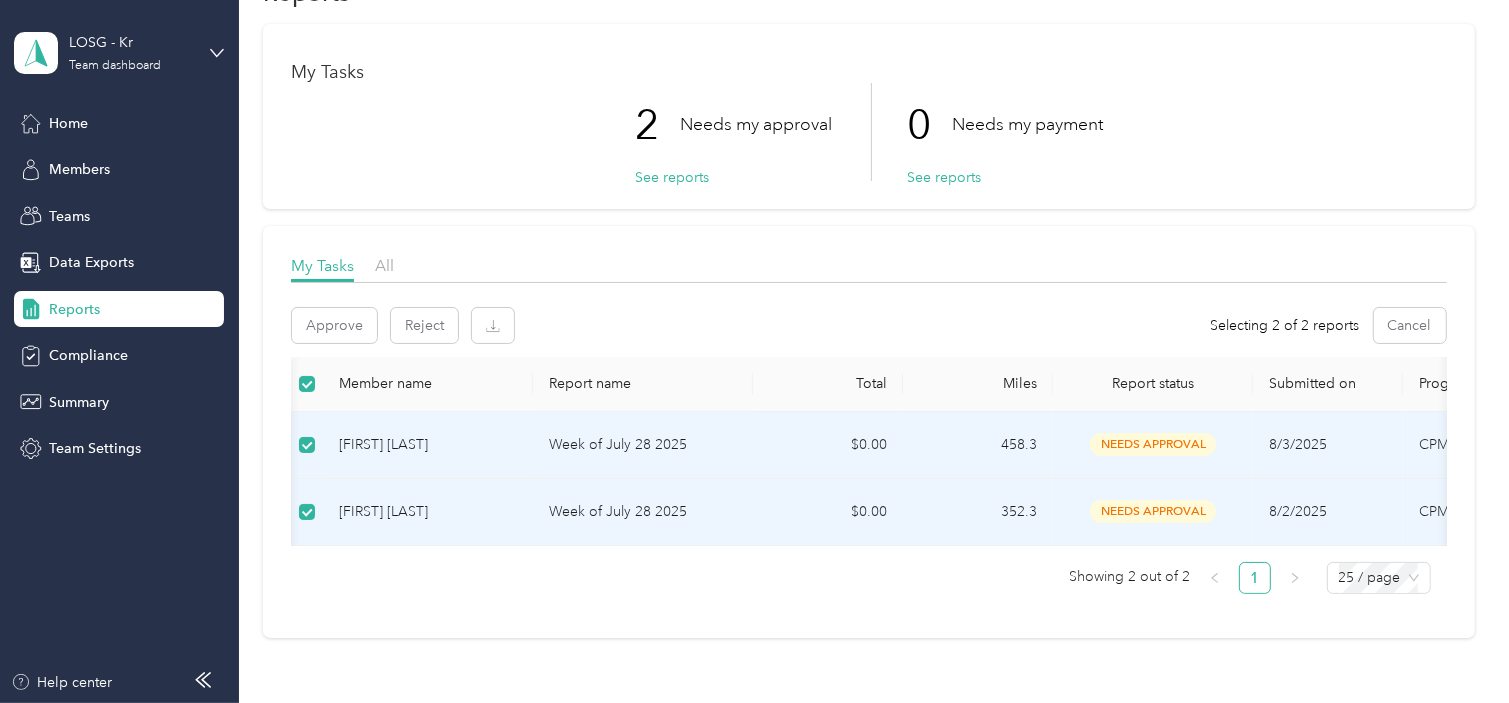 scroll, scrollTop: 0, scrollLeft: 10, axis: horizontal 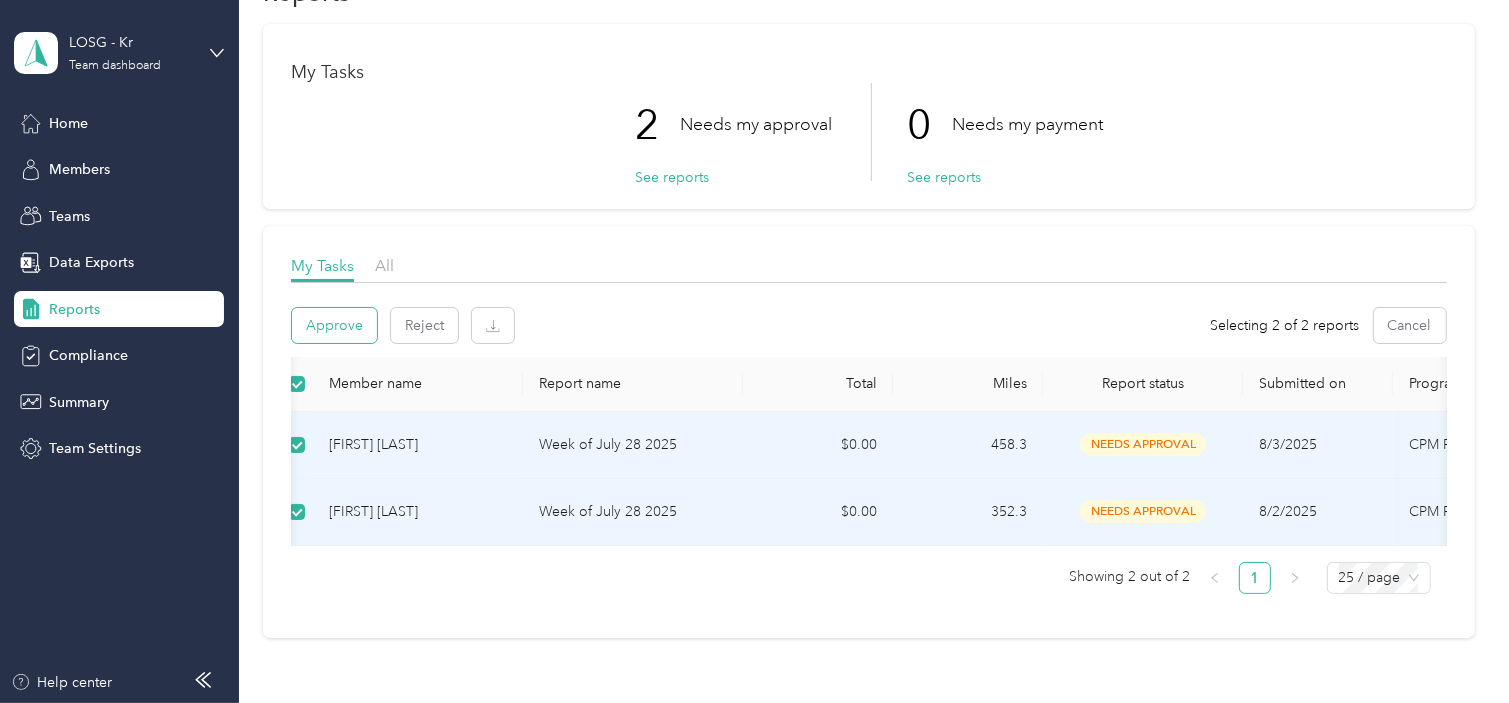 click on "Approve" at bounding box center (334, 325) 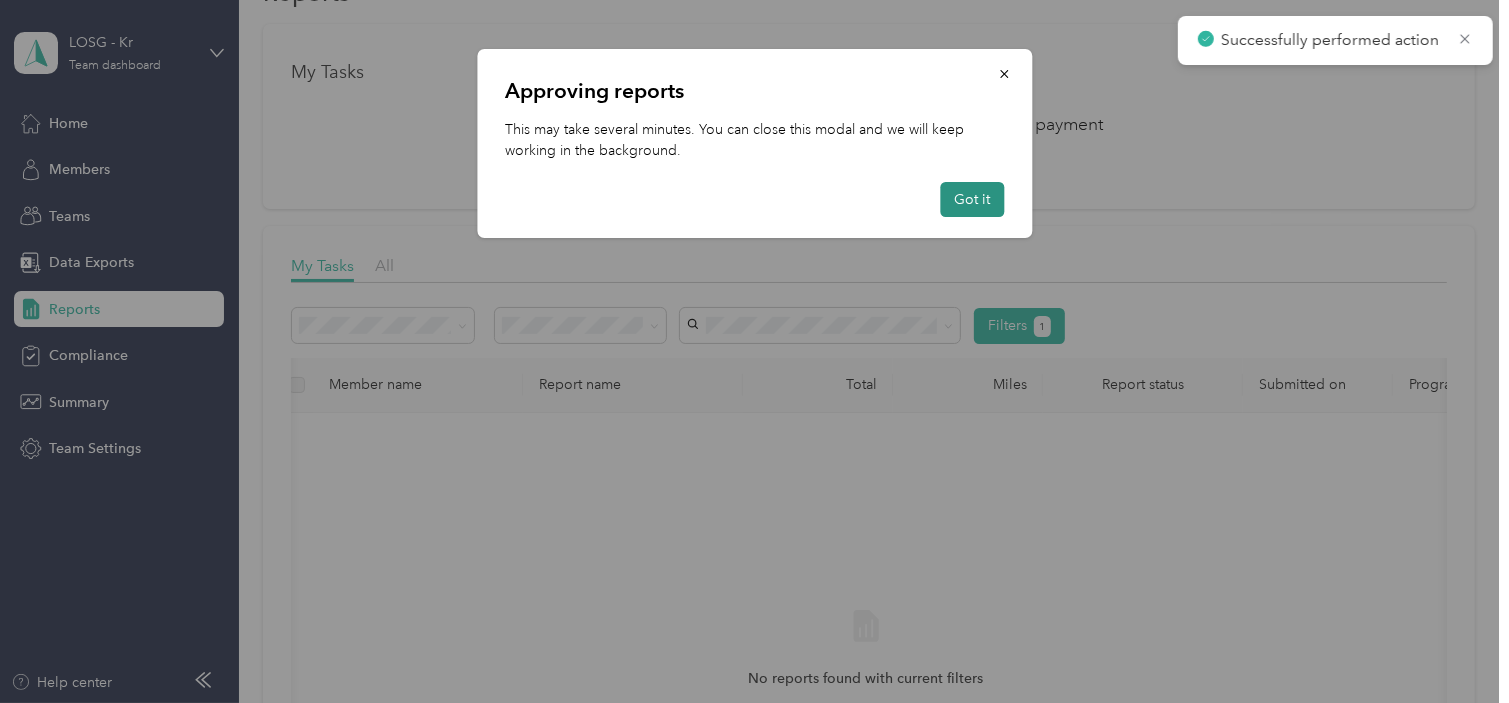 click on "Got it" at bounding box center (972, 199) 